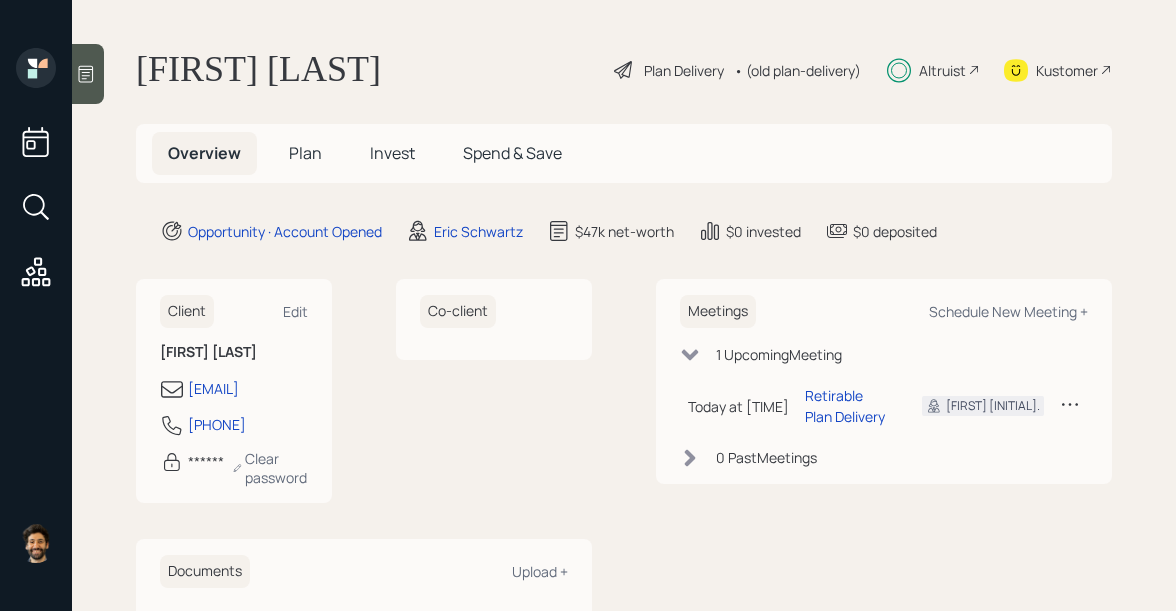 scroll, scrollTop: 0, scrollLeft: 0, axis: both 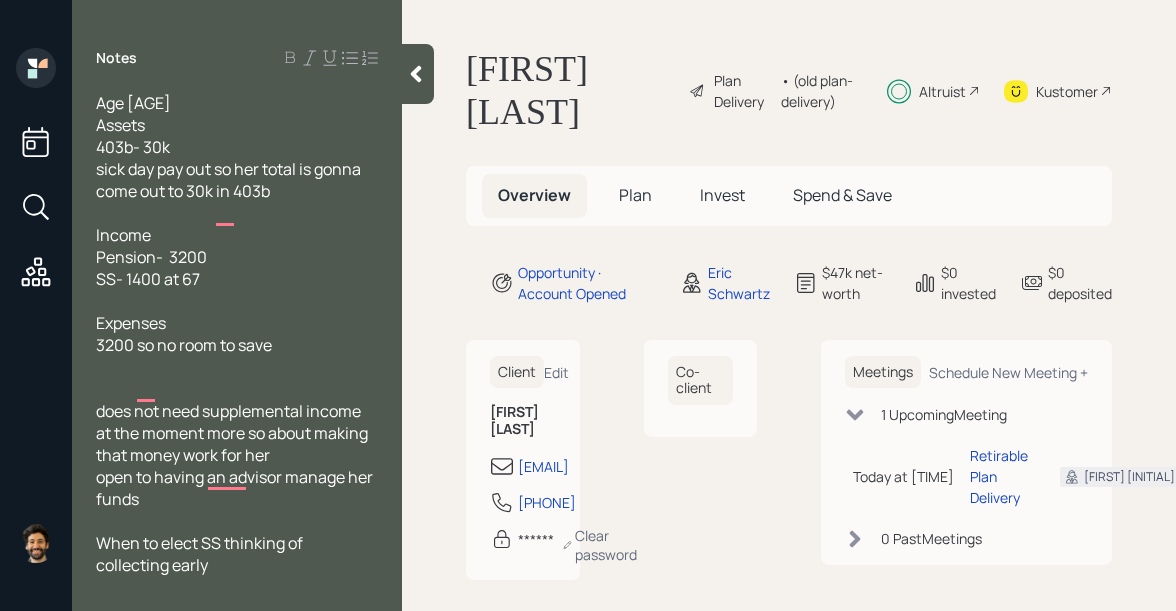 click at bounding box center (416, 74) 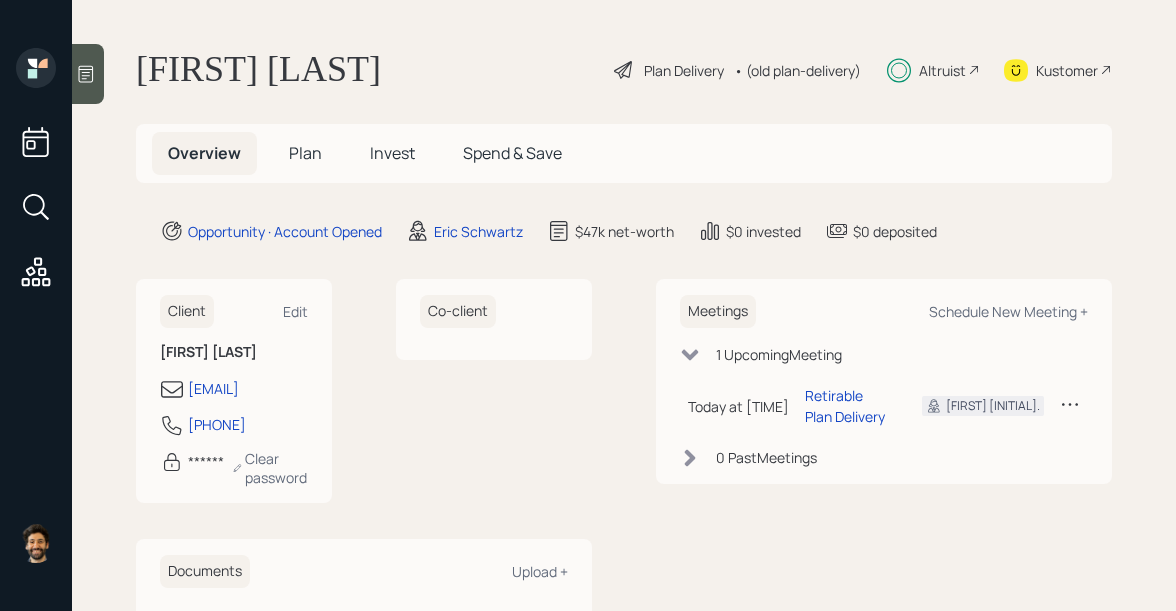 click on "Invest" at bounding box center [305, 153] 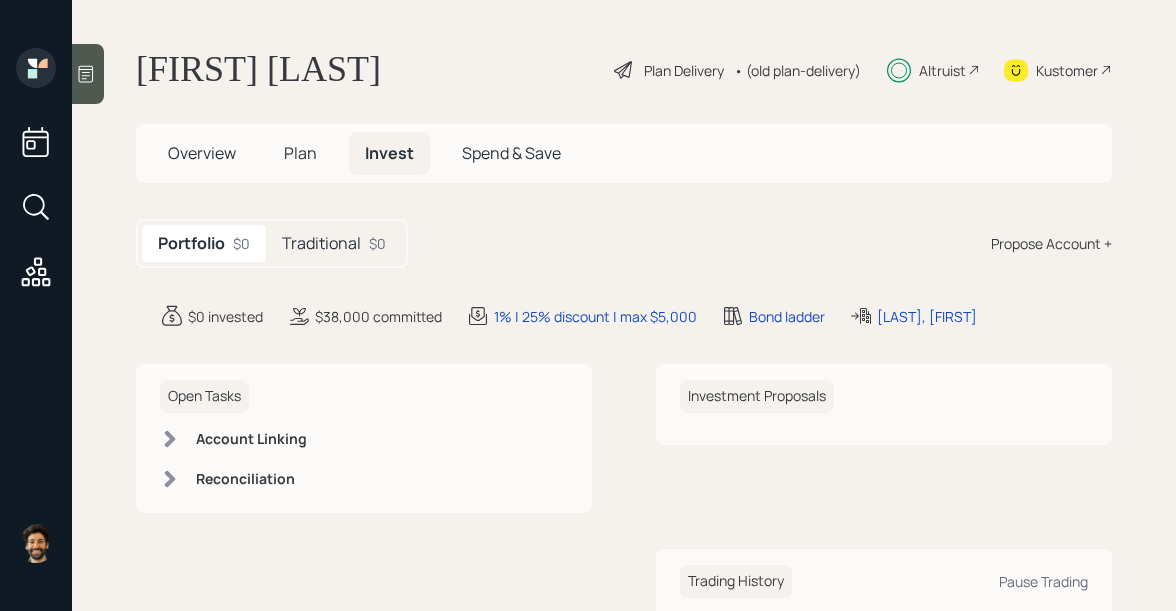 click on "Traditional" at bounding box center [321, 243] 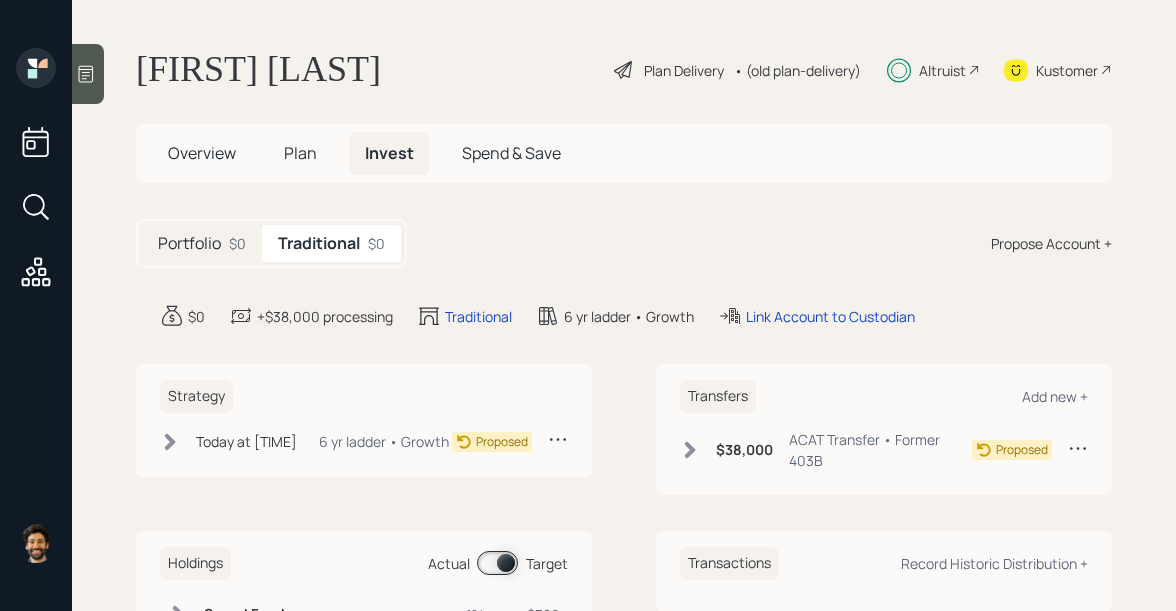 click at bounding box center (690, 450) 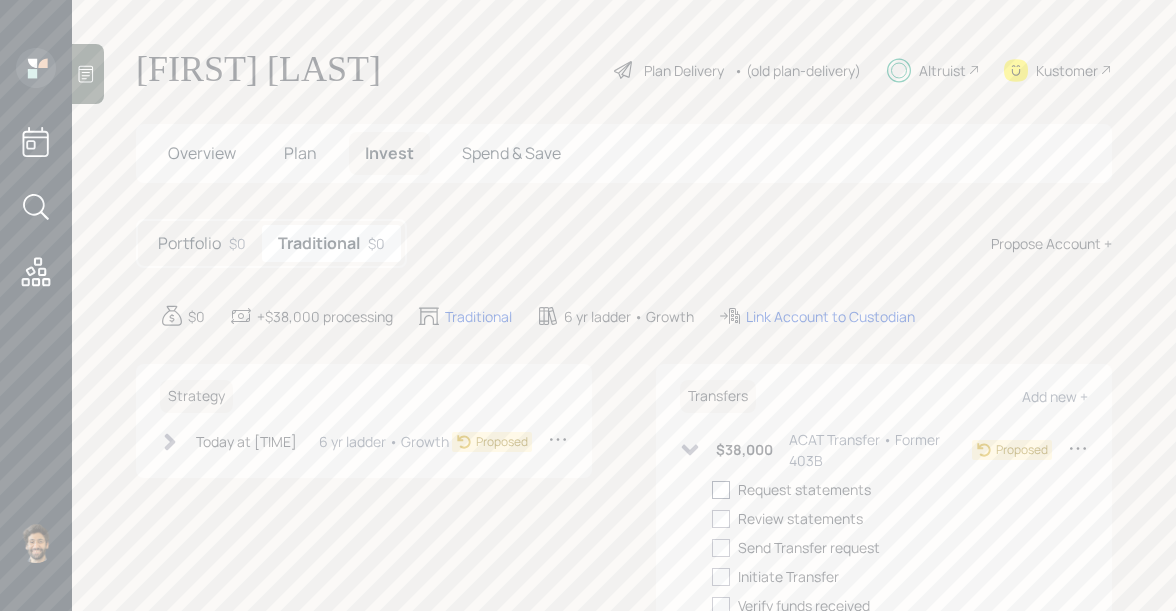 click at bounding box center [721, 490] 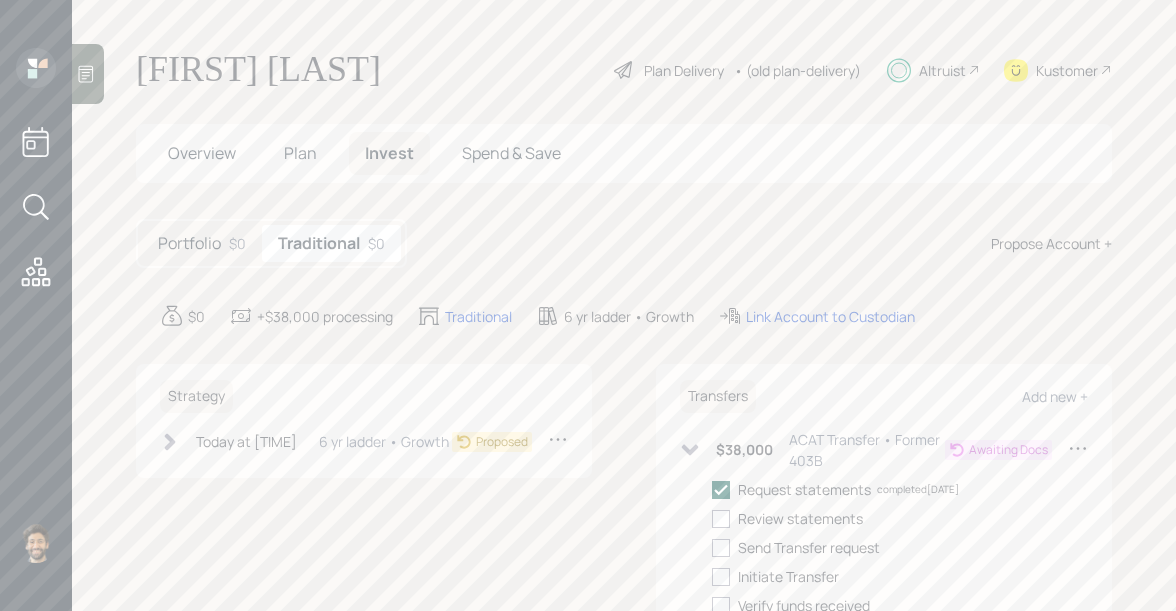 click at bounding box center (721, 489) 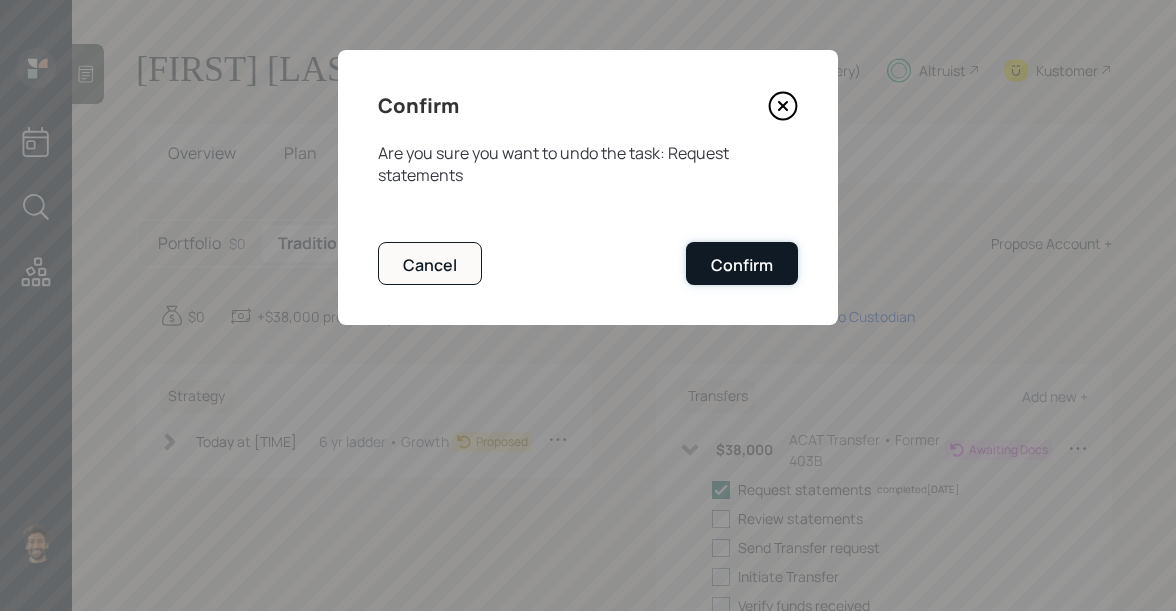 click on "Confirm" at bounding box center (742, 265) 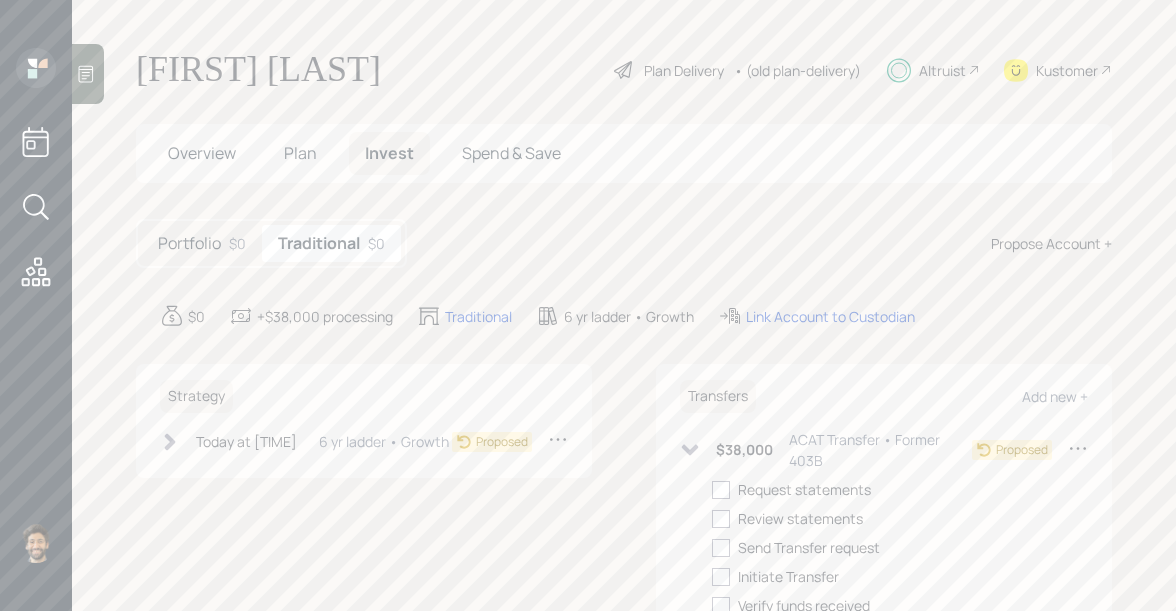 click at bounding box center [170, 441] 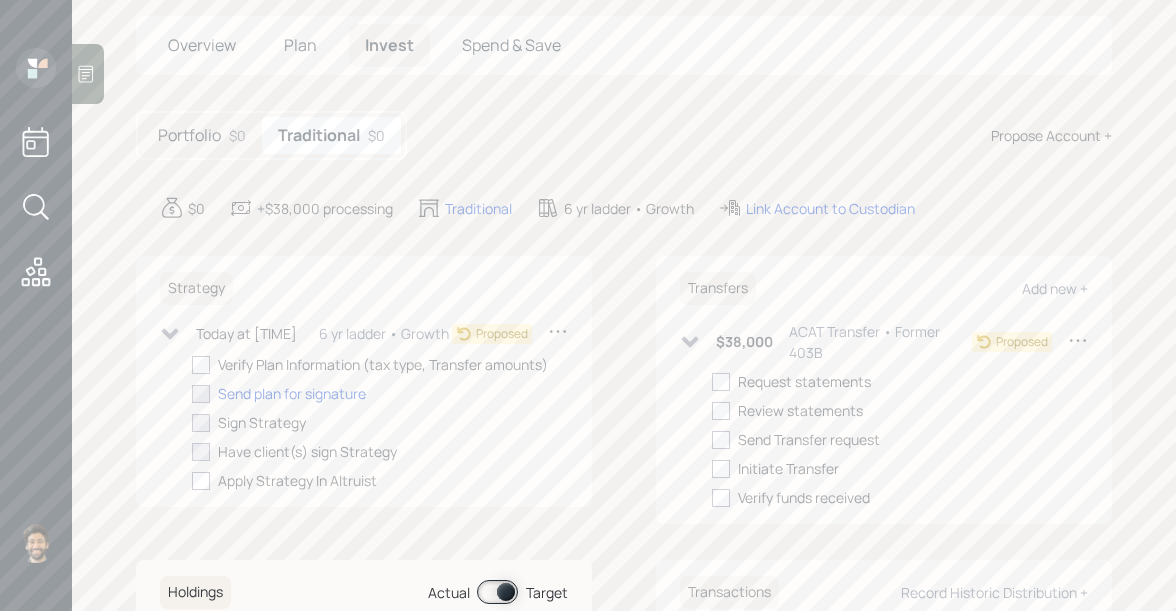 scroll, scrollTop: 0, scrollLeft: 0, axis: both 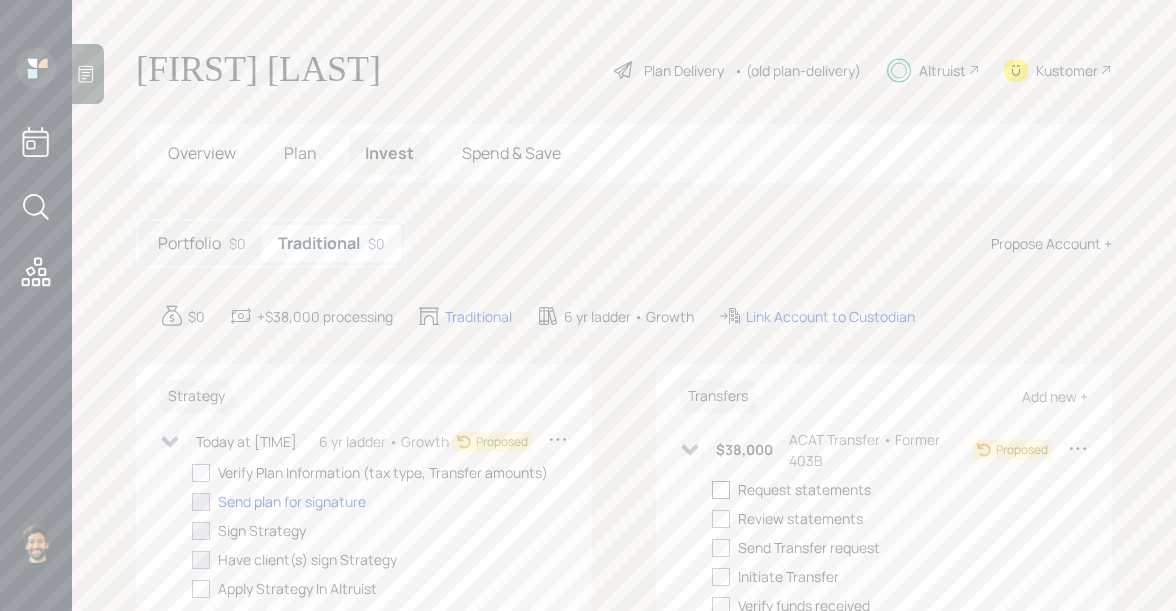 click at bounding box center [721, 490] 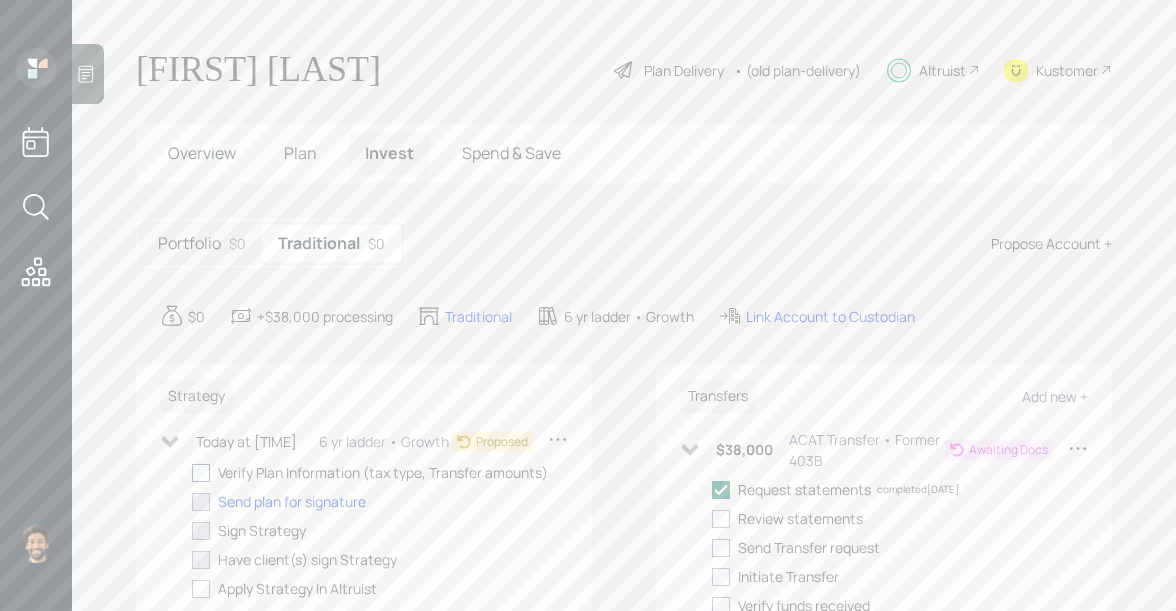 click at bounding box center (201, 473) 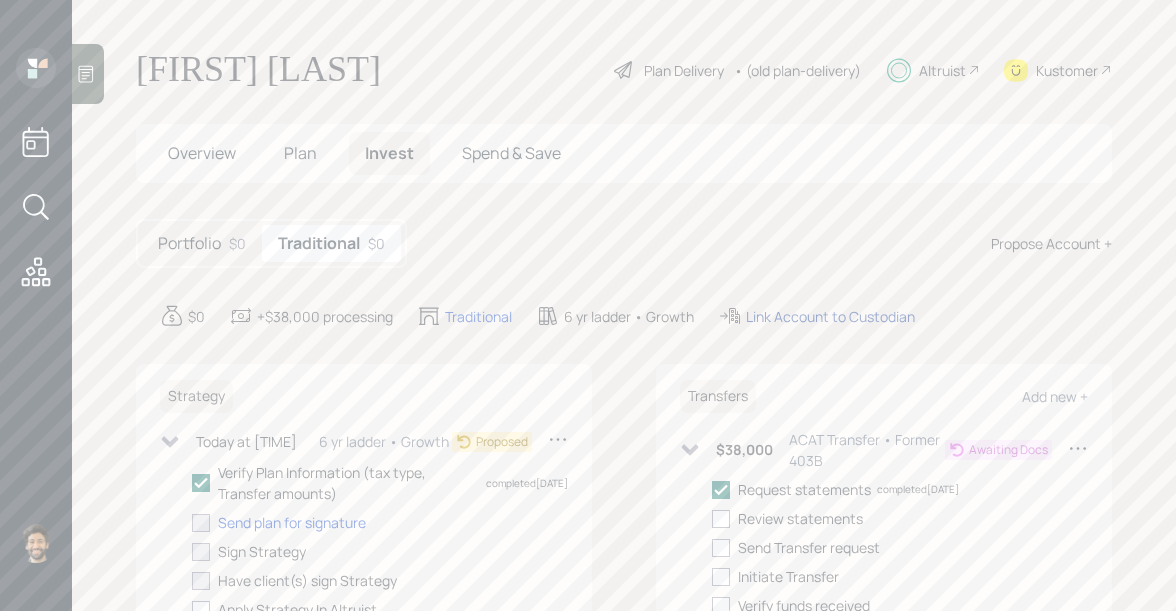 click on "Link Account to Custodian" at bounding box center (478, 316) 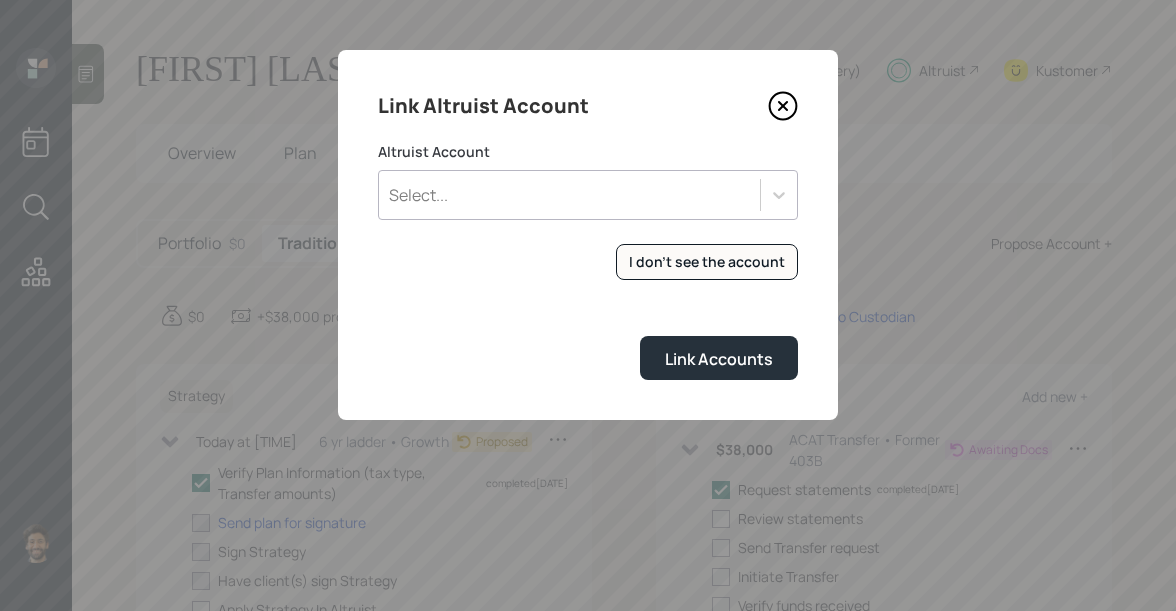 click on "Select..." at bounding box center [569, 195] 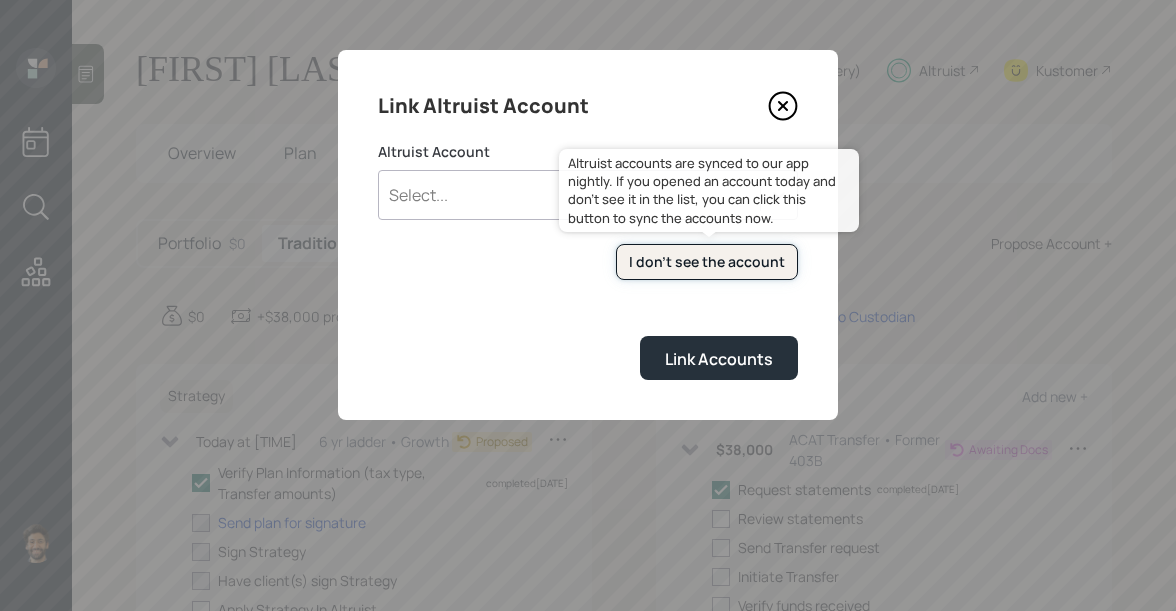 click on "I don't see the account" at bounding box center [707, 262] 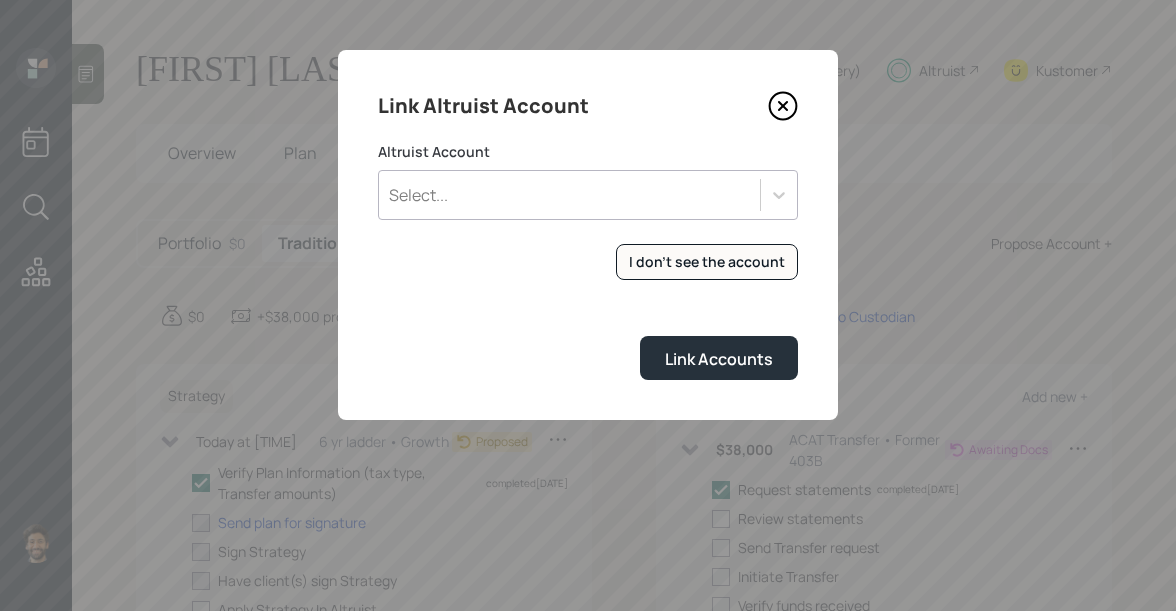 click on "Select..." at bounding box center (569, 195) 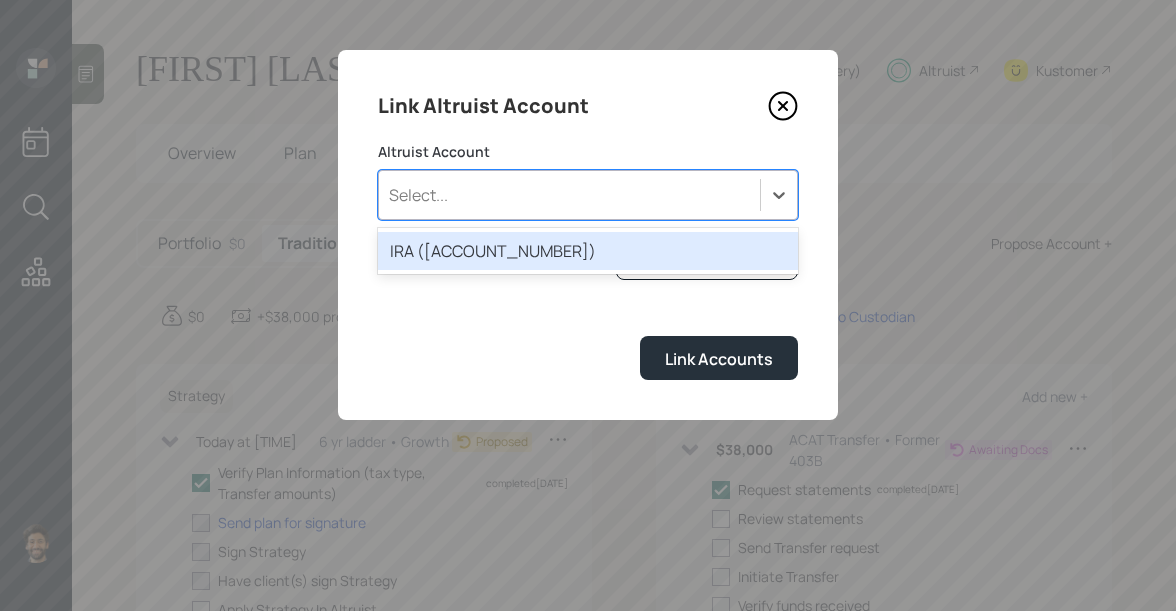 click on "IRA ([ACCOUNT_NUMBER])" at bounding box center [588, 251] 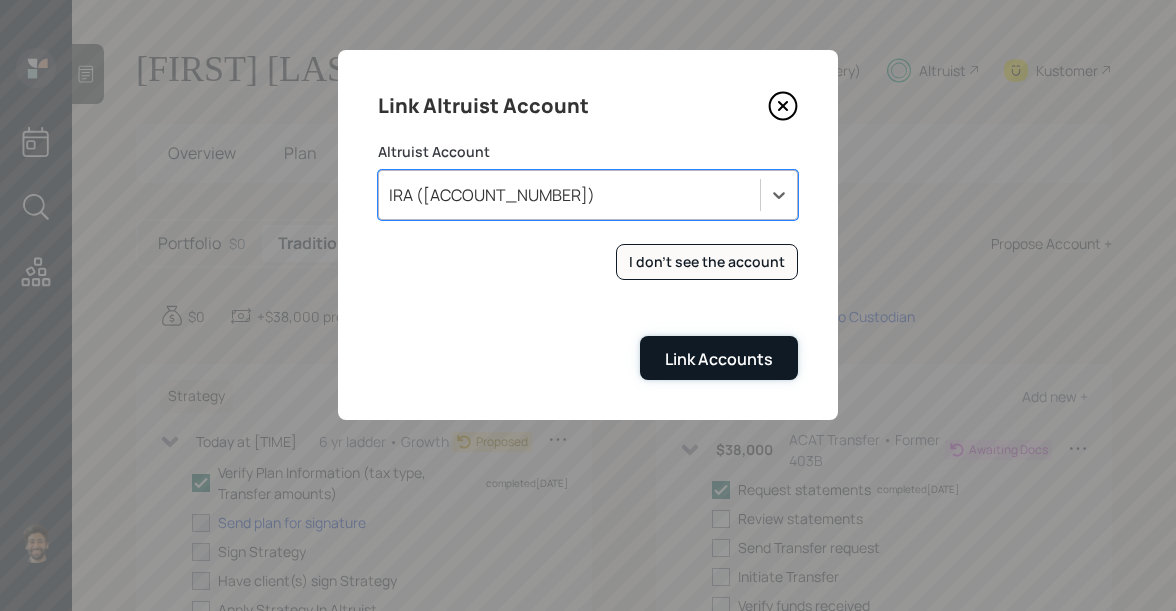 click on "Link Accounts" at bounding box center (719, 357) 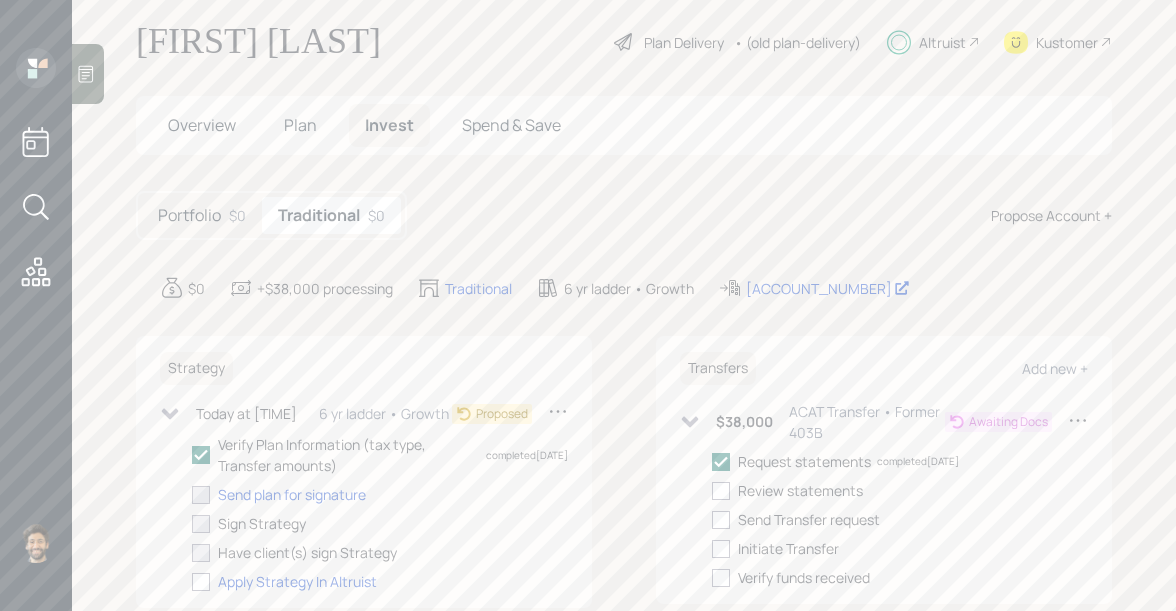 scroll, scrollTop: 0, scrollLeft: 0, axis: both 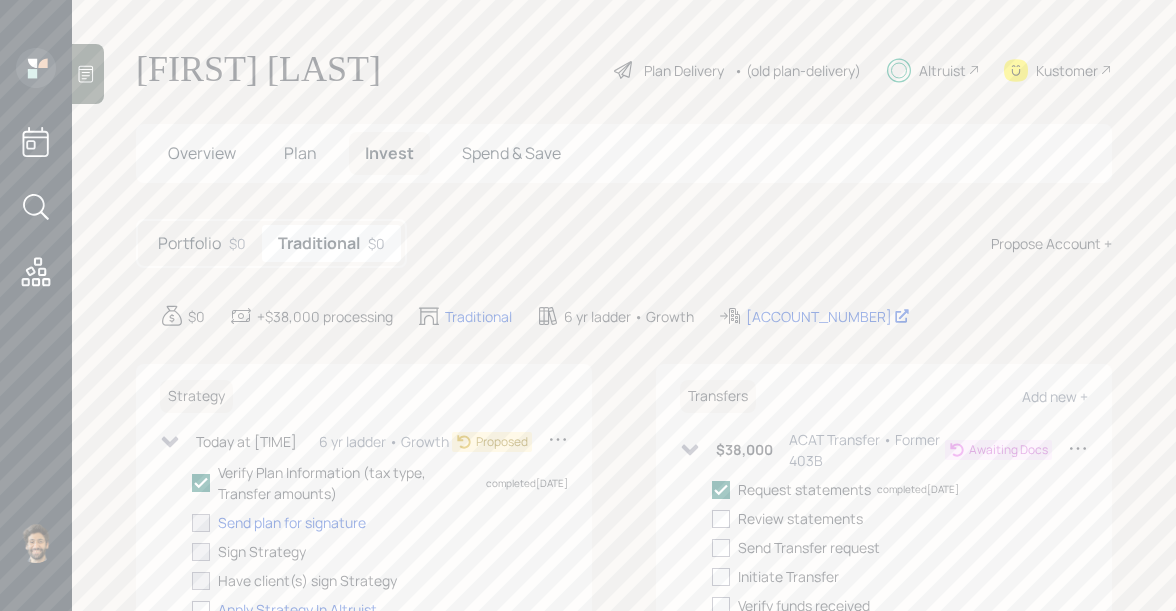 click on "Kustomer" at bounding box center [684, 70] 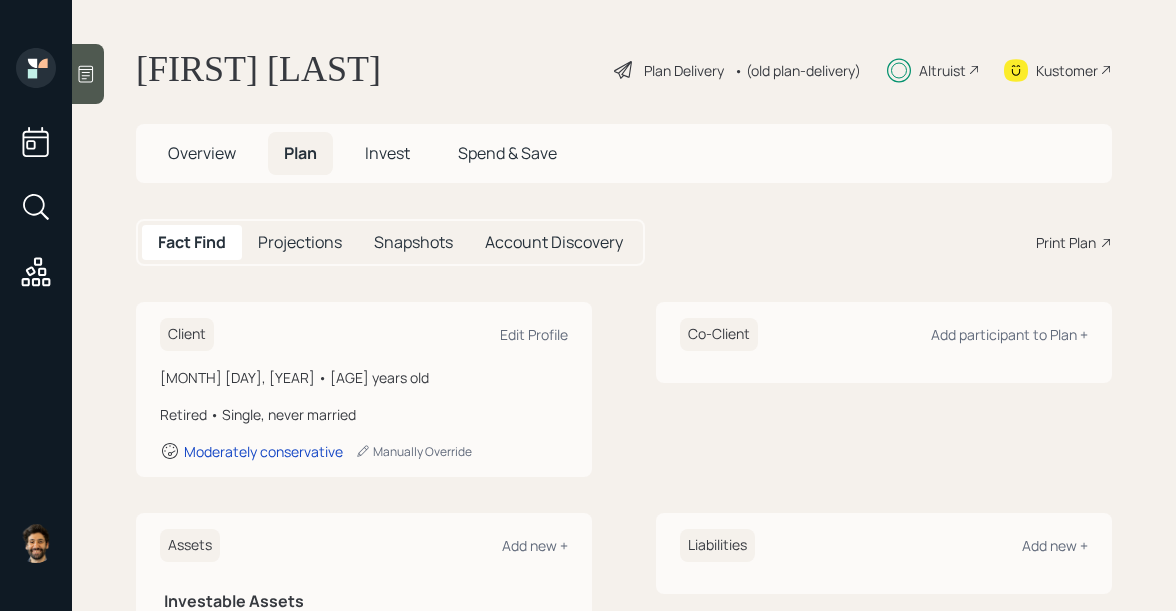 click on "Invest" at bounding box center (202, 153) 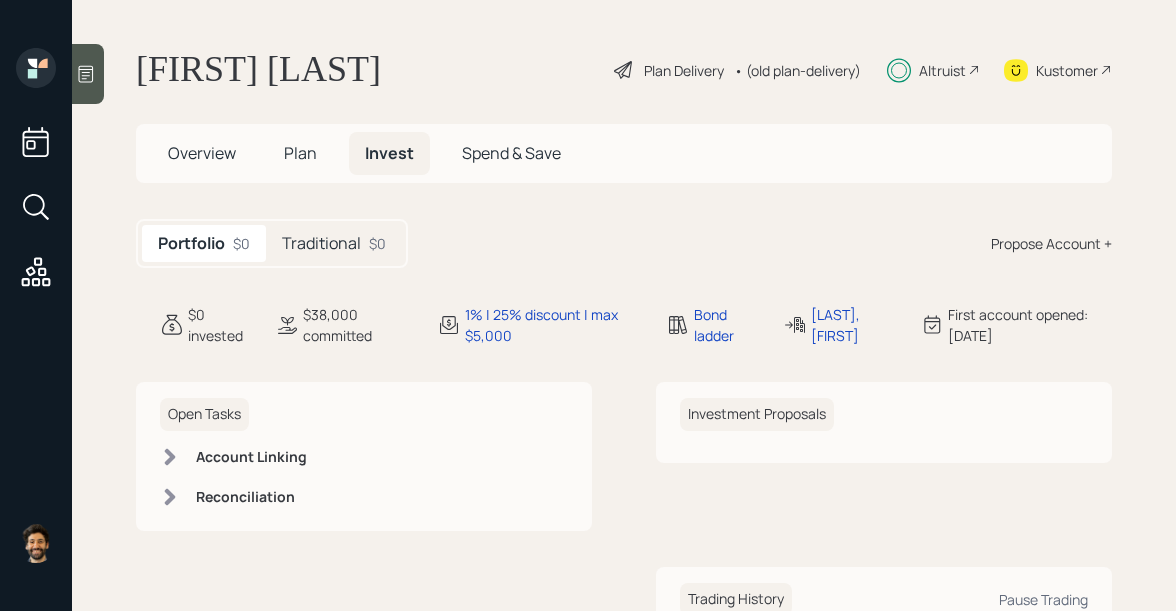 click on "Plan" at bounding box center (300, 153) 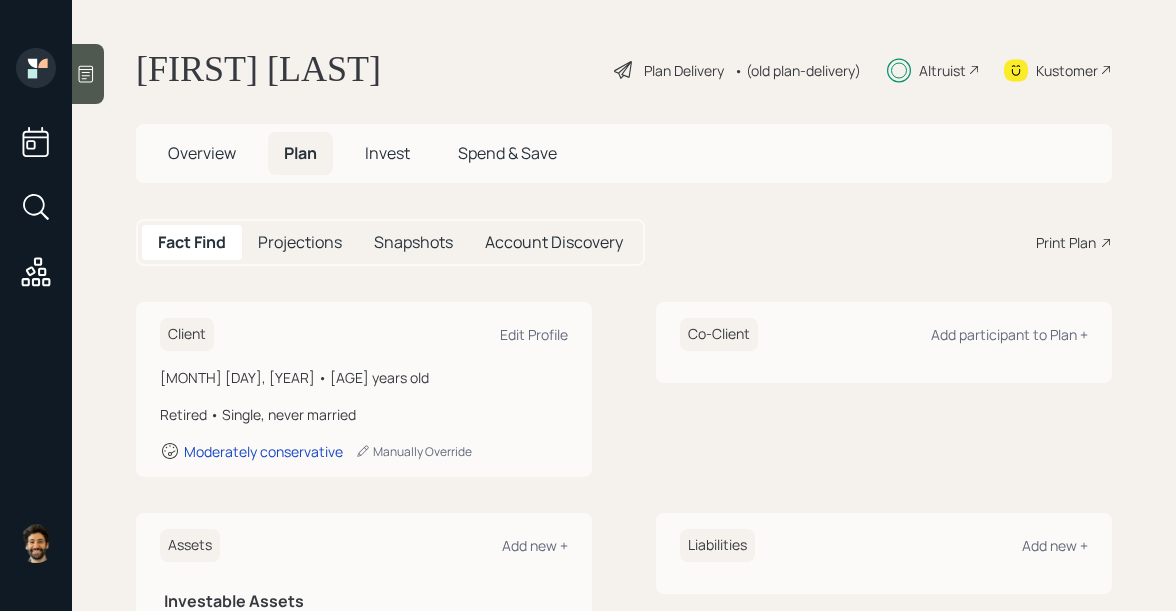 click on "Invest" at bounding box center (202, 153) 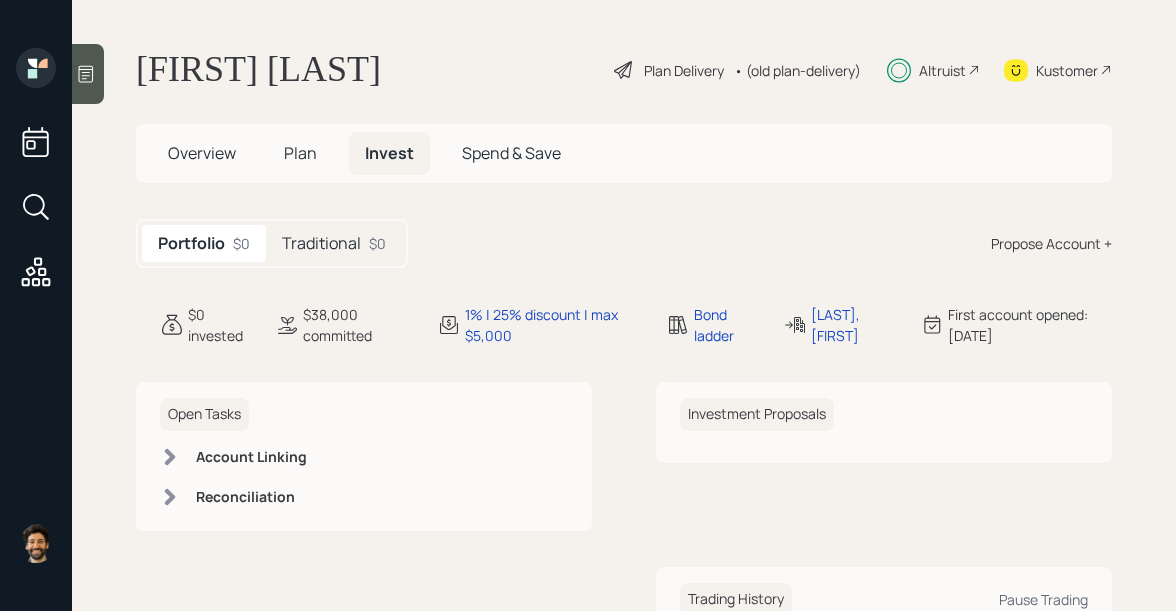 click on "Plan" at bounding box center (300, 153) 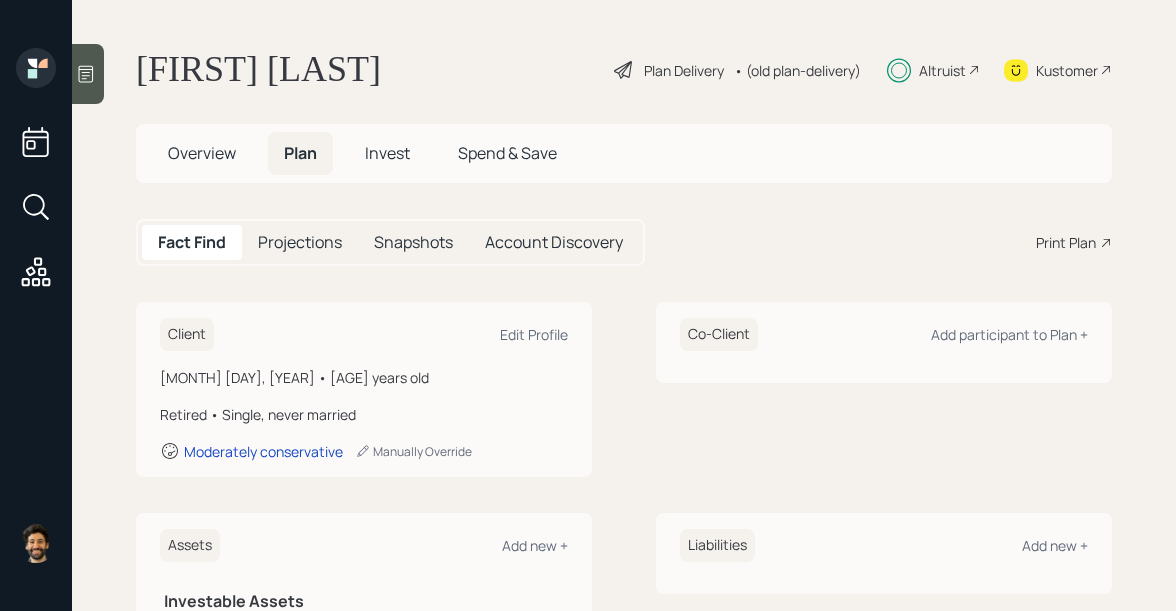 click on "Invest" at bounding box center [202, 153] 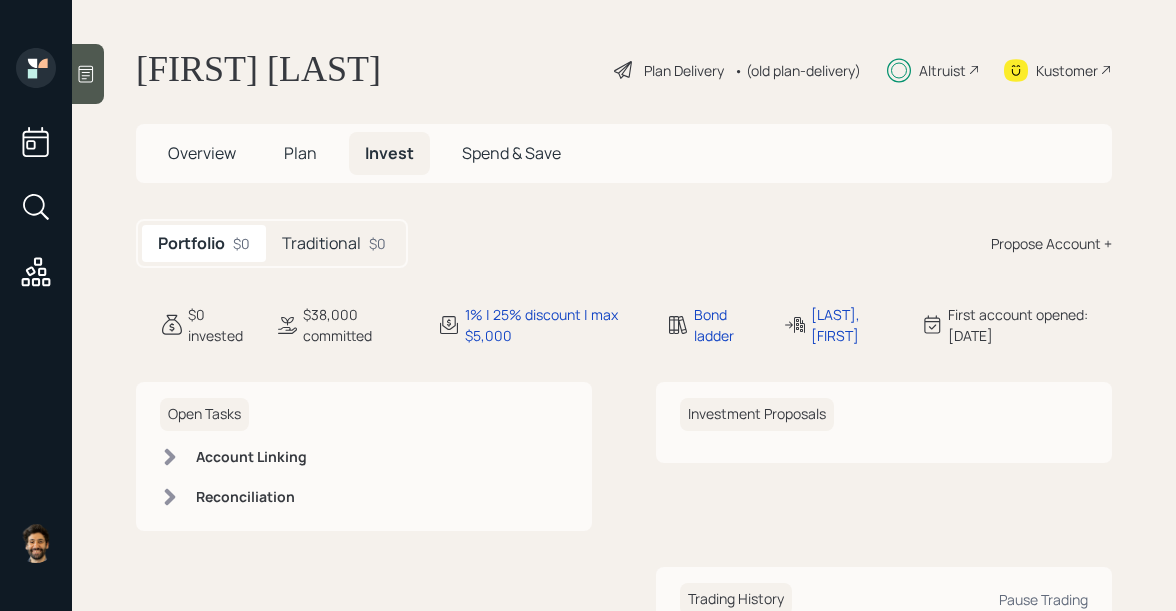 click on "Traditional" at bounding box center [321, 243] 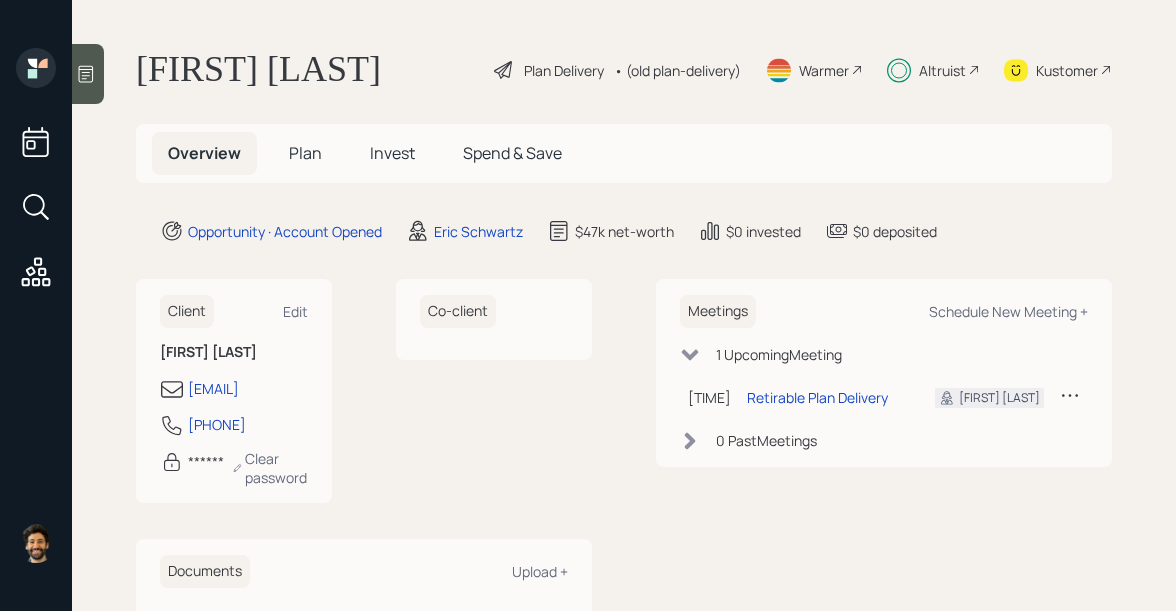 scroll, scrollTop: 0, scrollLeft: 0, axis: both 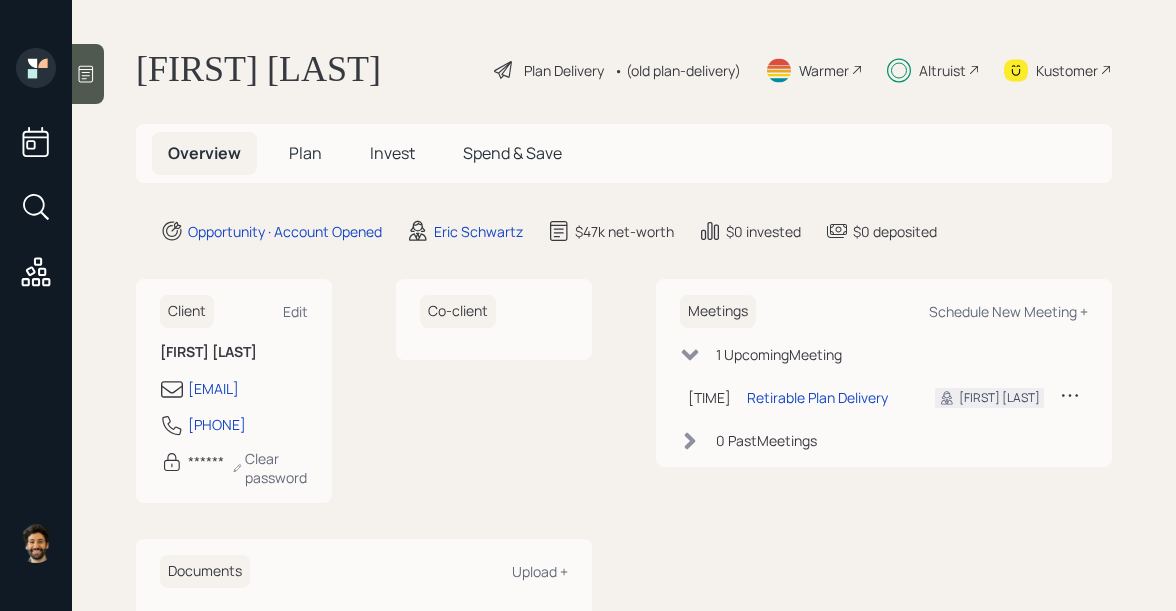 click on "Meetings Schedule New Meeting +" at bounding box center [234, 311] 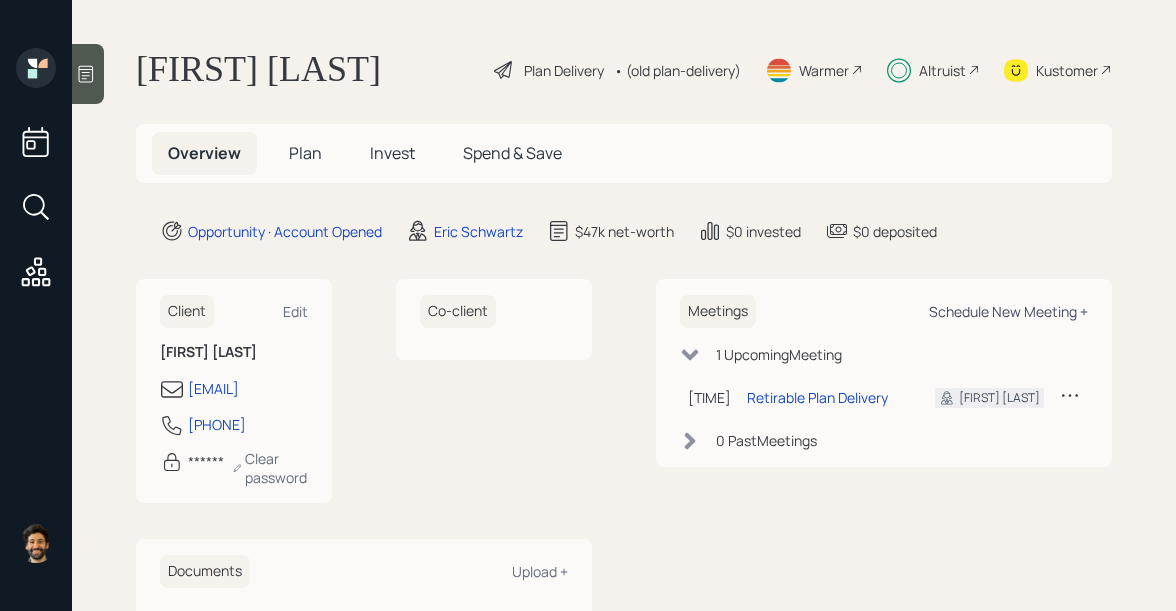click on "Schedule New Meeting +" at bounding box center (295, 311) 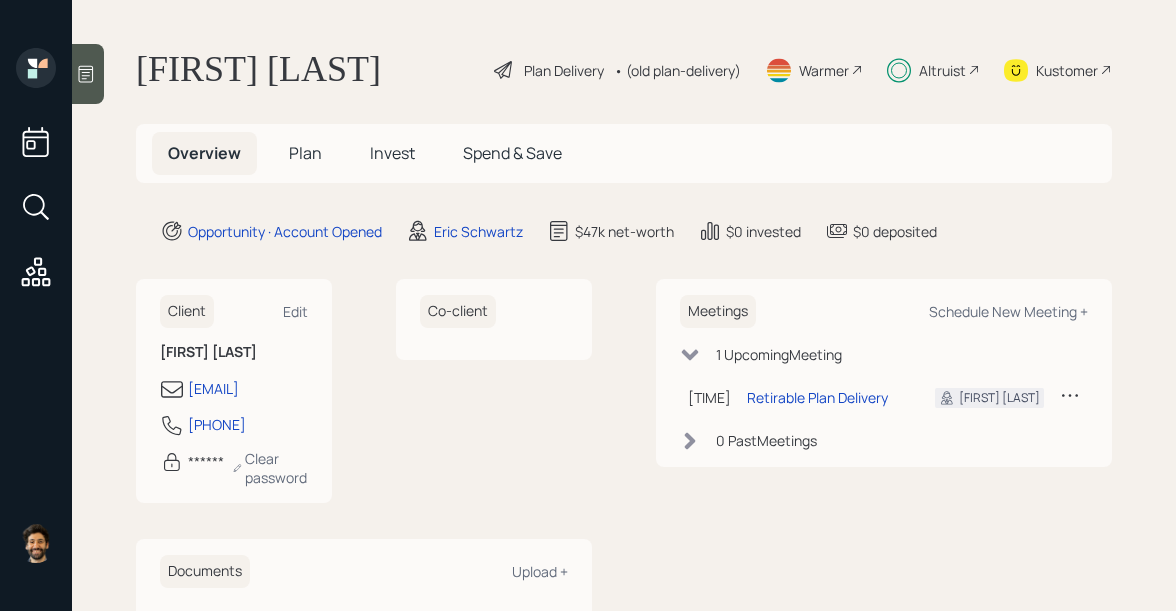 click on "Plan" at bounding box center (305, 153) 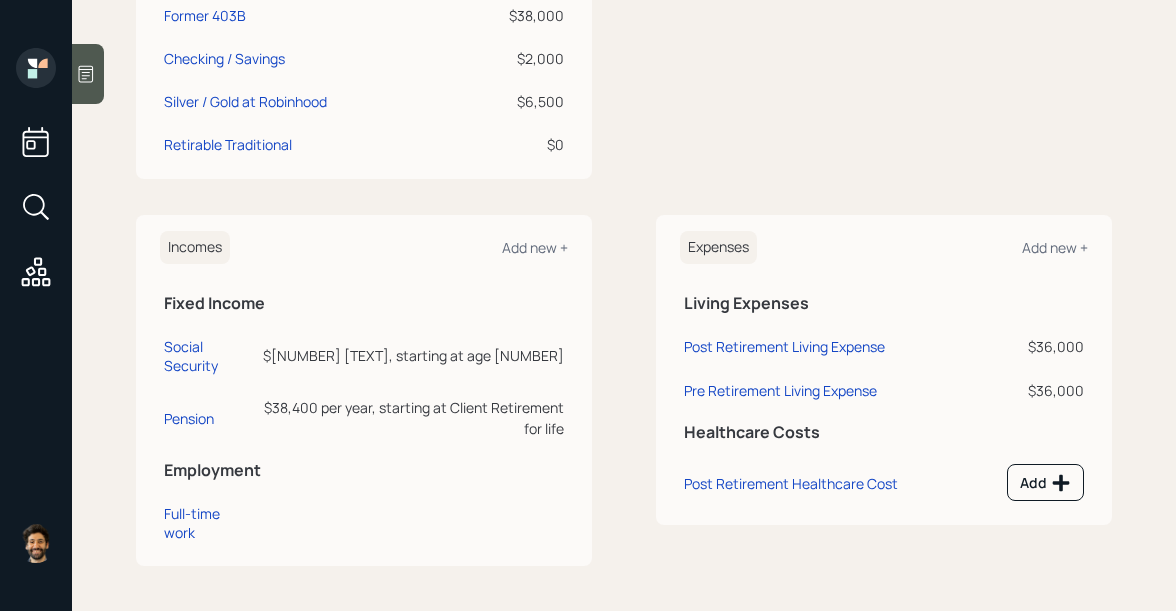 scroll, scrollTop: 0, scrollLeft: 0, axis: both 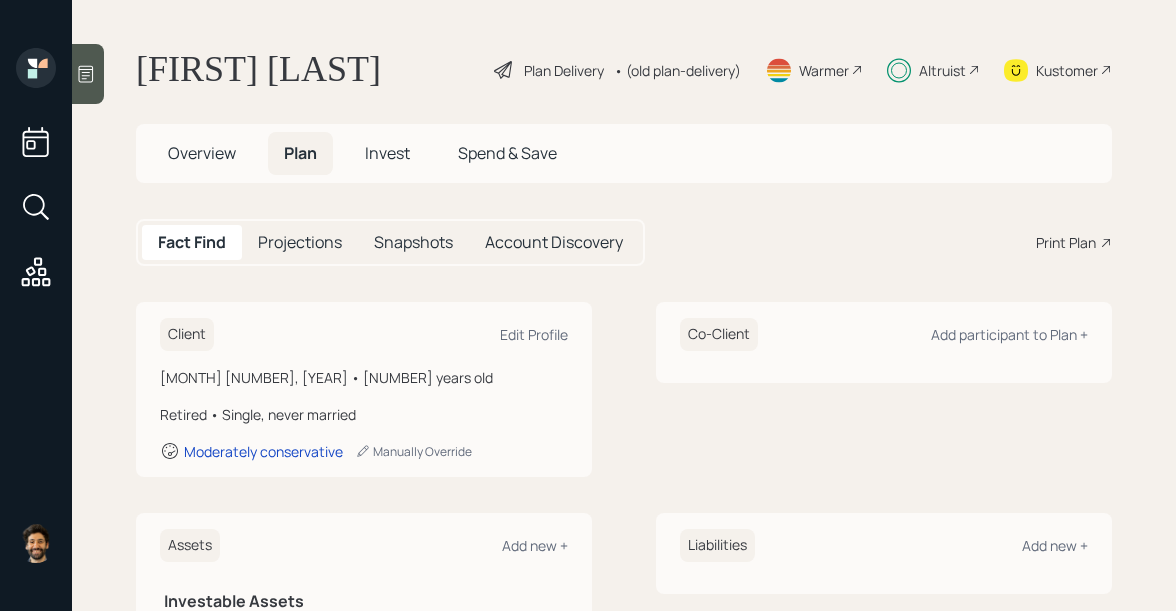 click on "Overview" at bounding box center [202, 153] 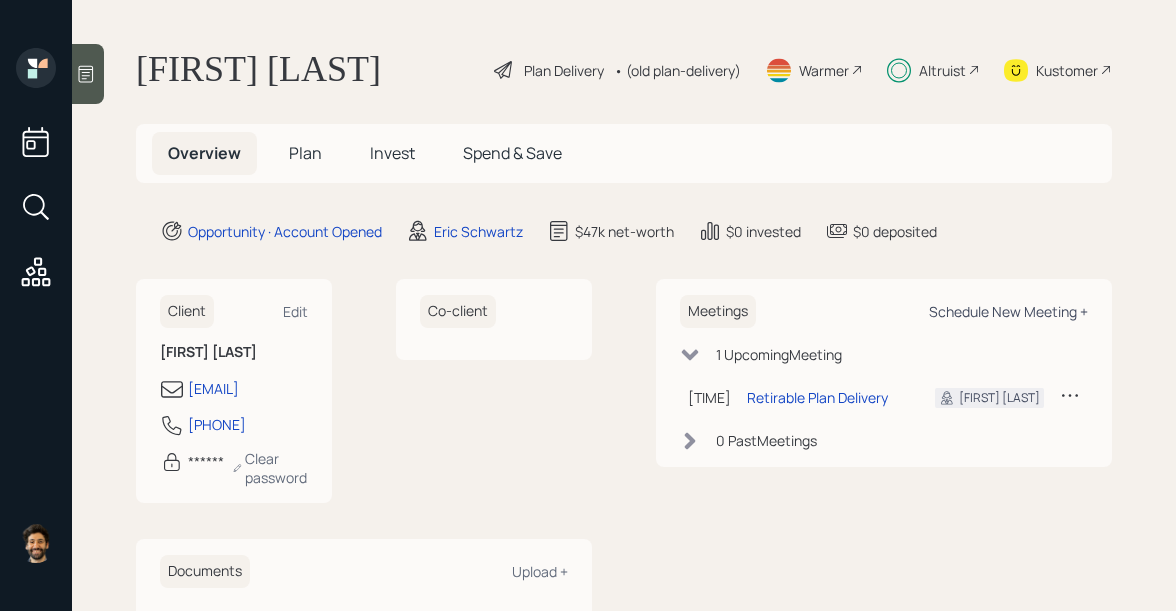 click on "Schedule New Meeting +" at bounding box center [295, 311] 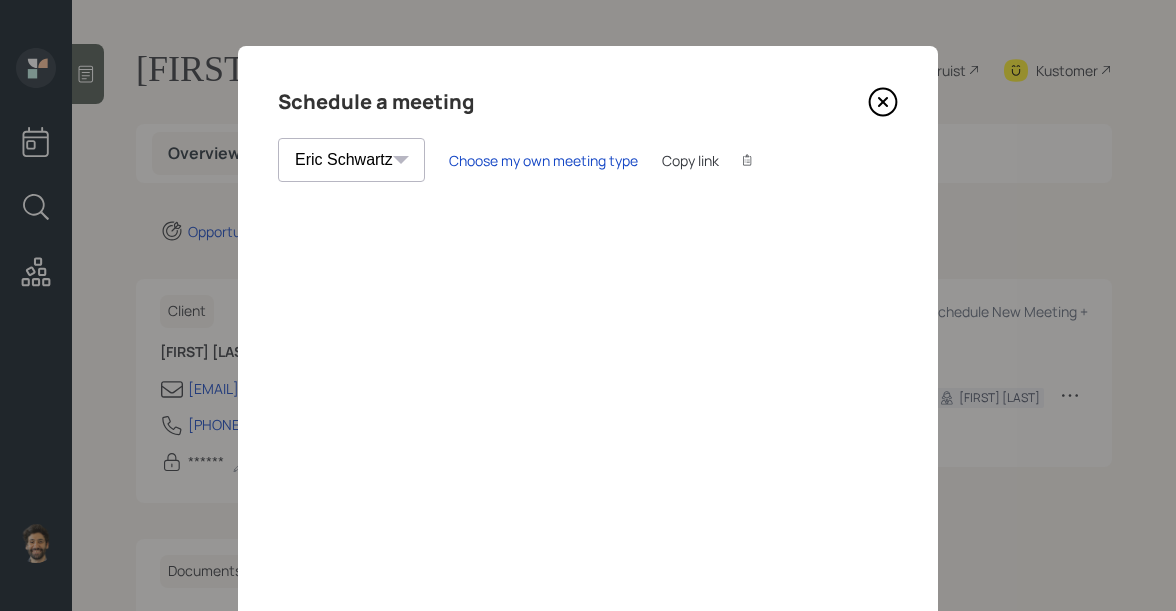 scroll, scrollTop: 0, scrollLeft: 0, axis: both 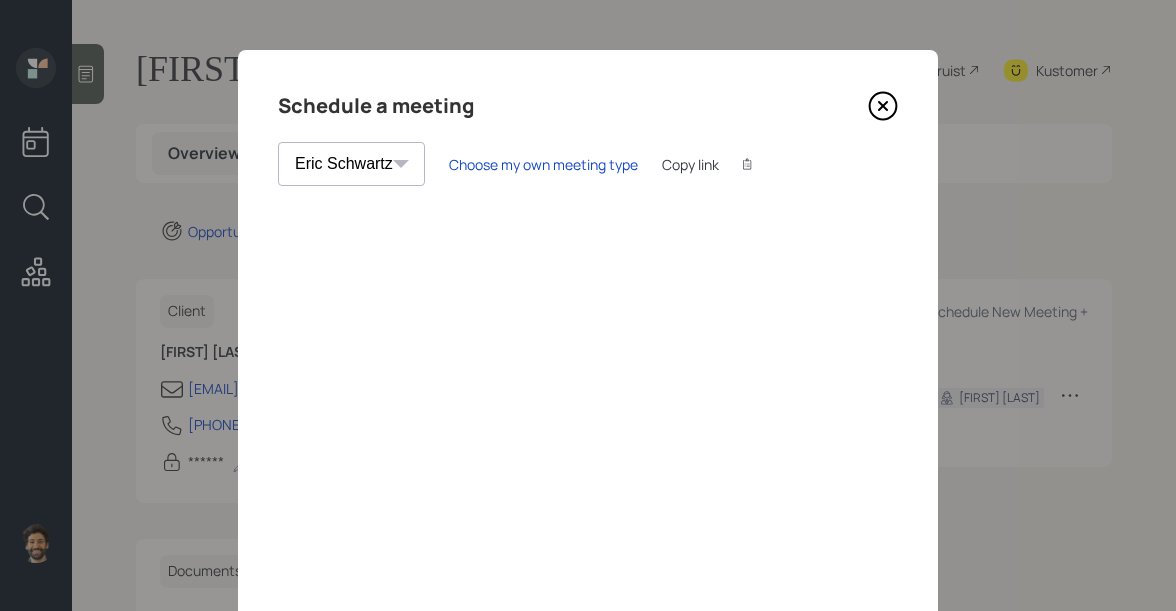 click at bounding box center [883, 106] 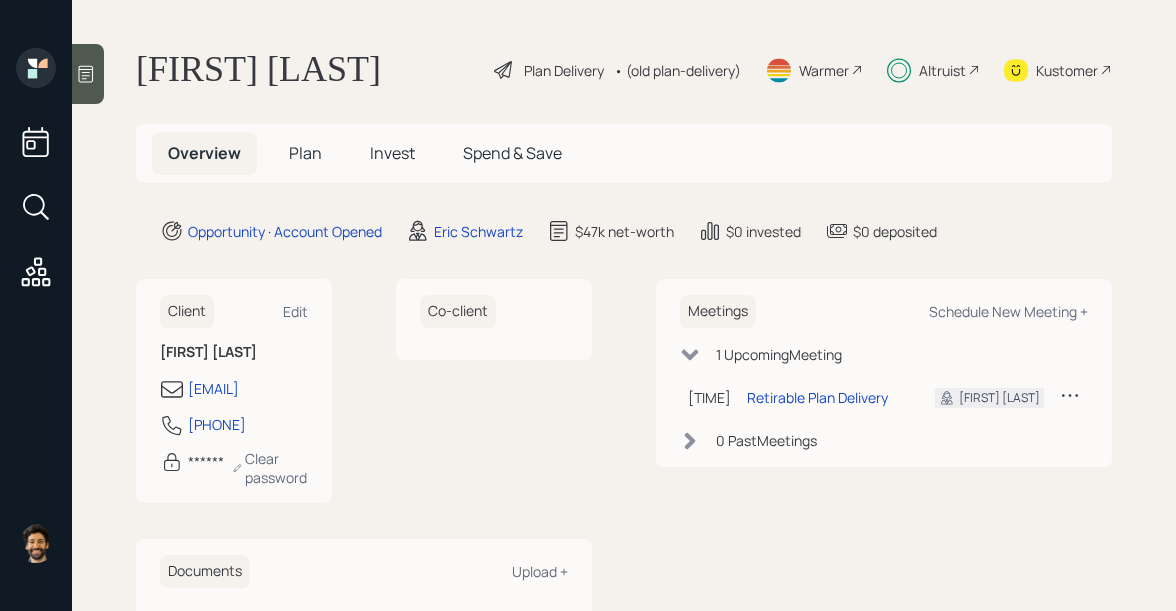 click on "Plan" at bounding box center [305, 153] 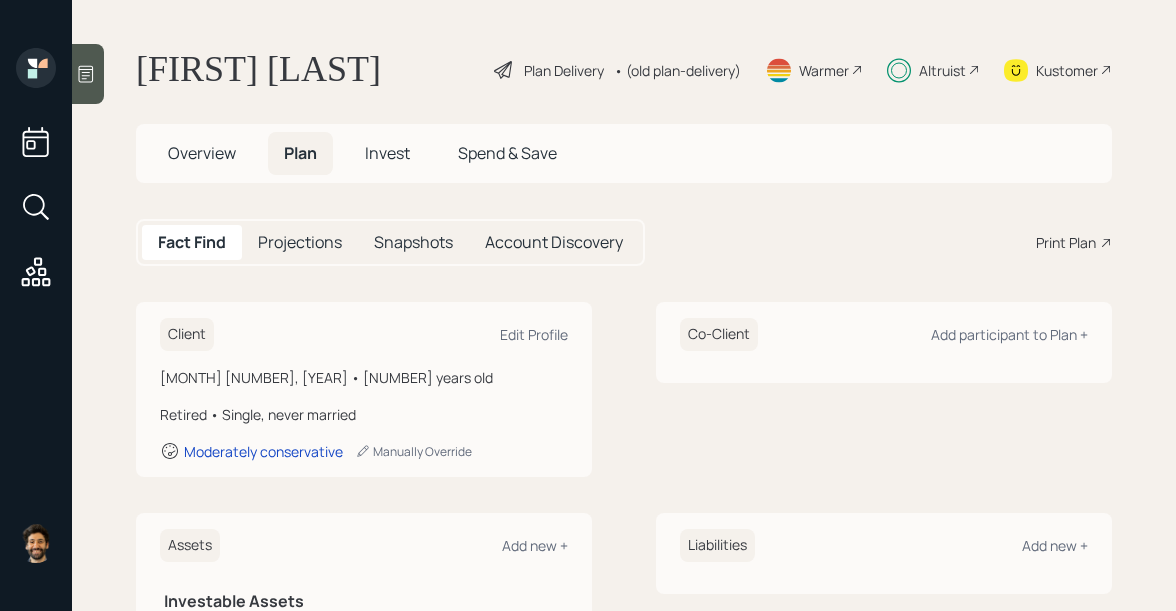 click on "Invest" at bounding box center [387, 153] 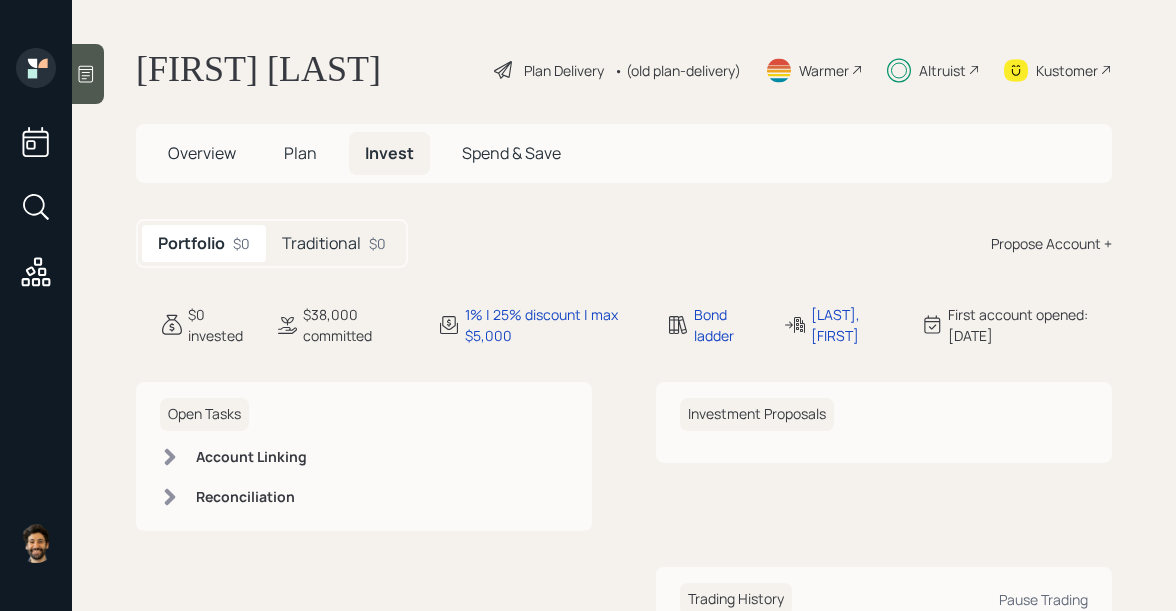 click on "Plan" at bounding box center (202, 153) 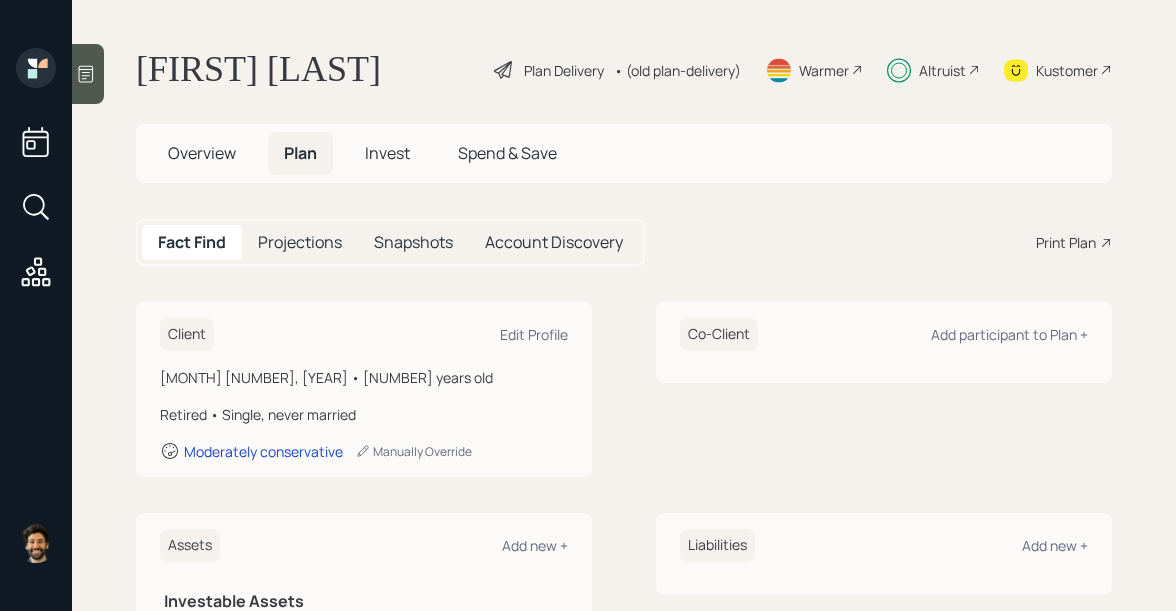 click on "Invest" at bounding box center [202, 153] 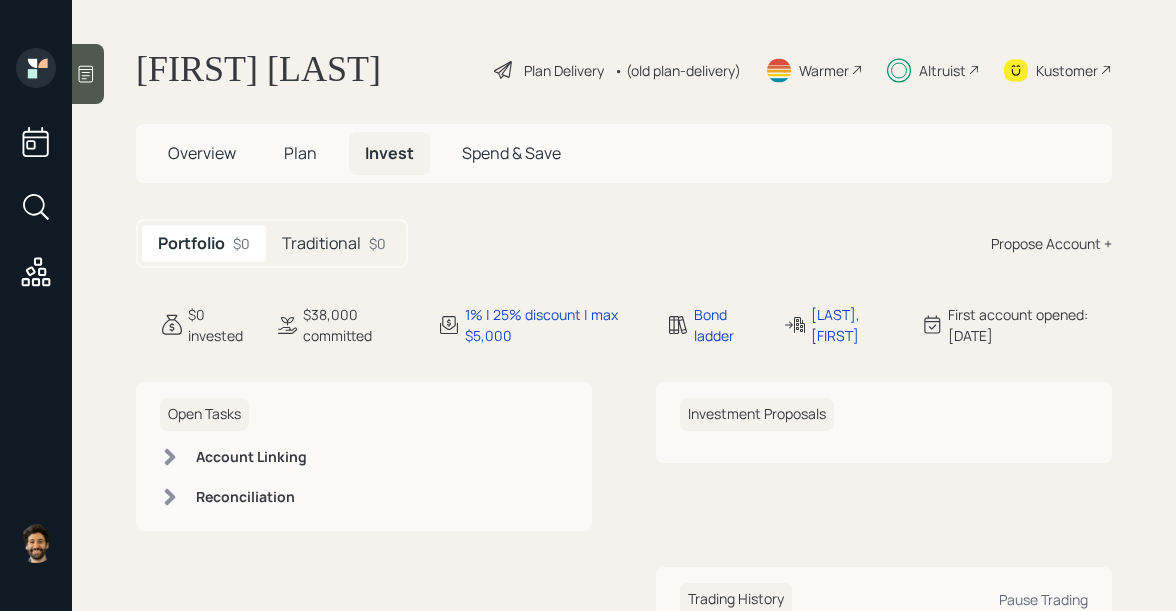 click on "Traditional $0" at bounding box center (334, 243) 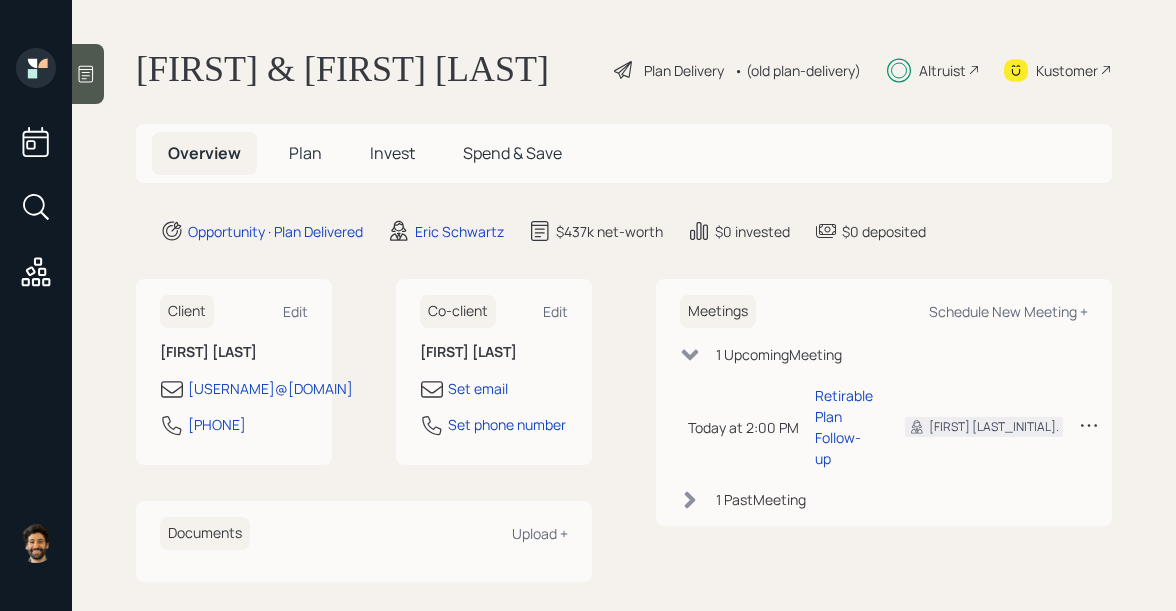 scroll, scrollTop: 0, scrollLeft: 0, axis: both 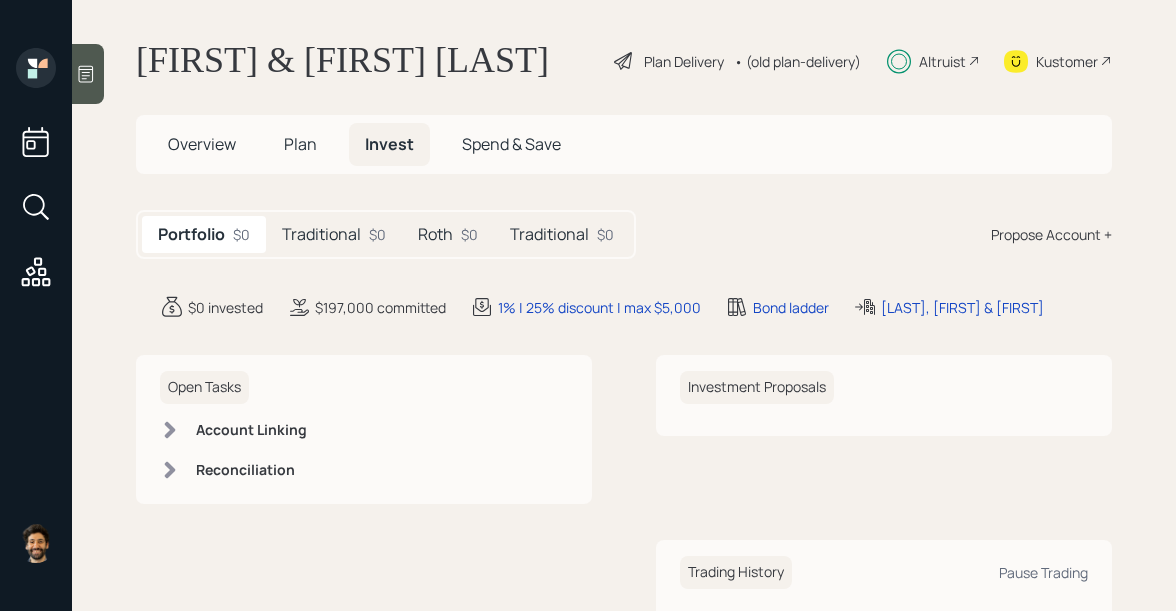 click on "Traditional $0" at bounding box center (334, 234) 